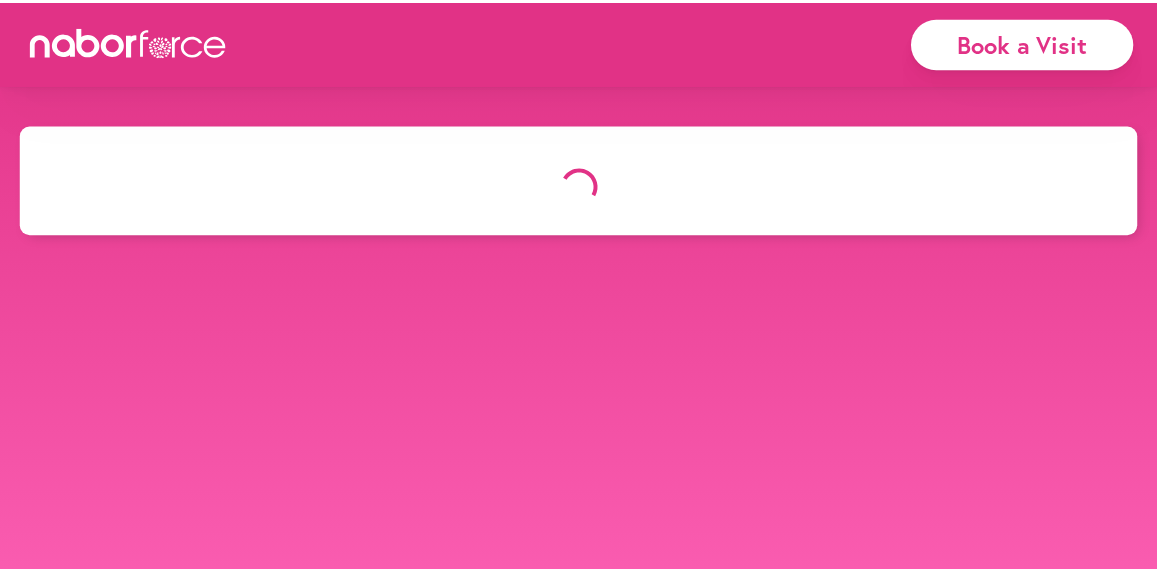 scroll, scrollTop: 0, scrollLeft: 0, axis: both 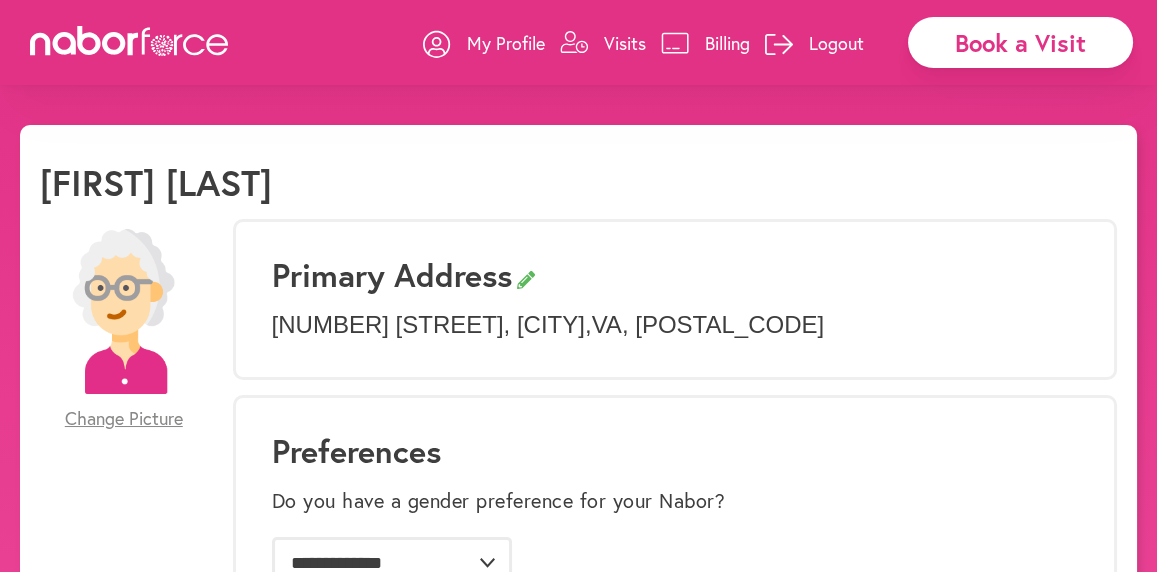 click on "Primary Address" at bounding box center [675, 275] 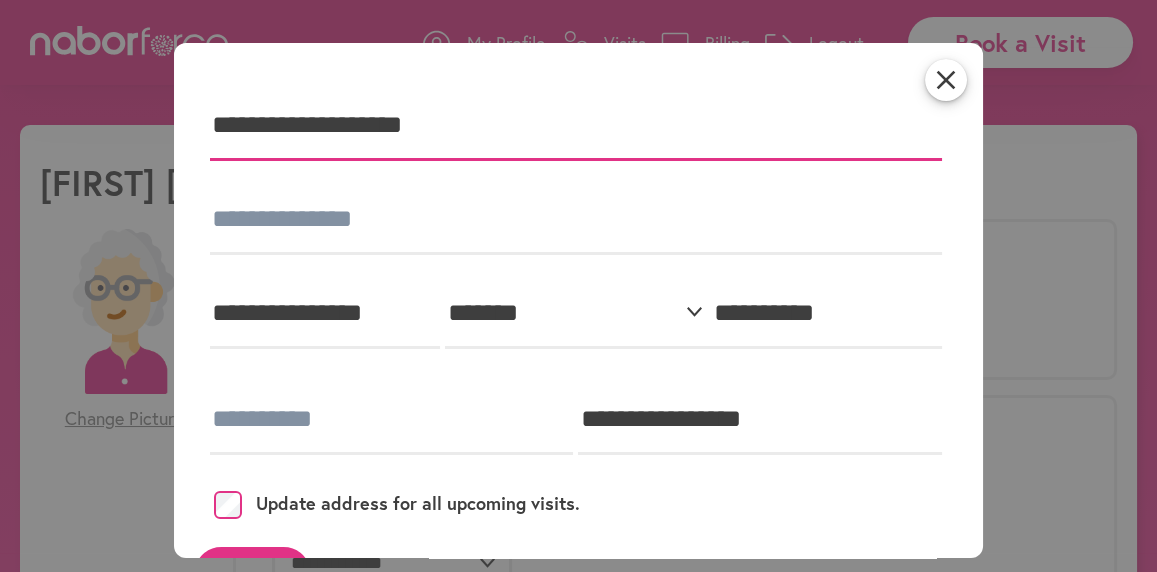 drag, startPoint x: 471, startPoint y: 120, endPoint x: 166, endPoint y: 118, distance: 305.00656 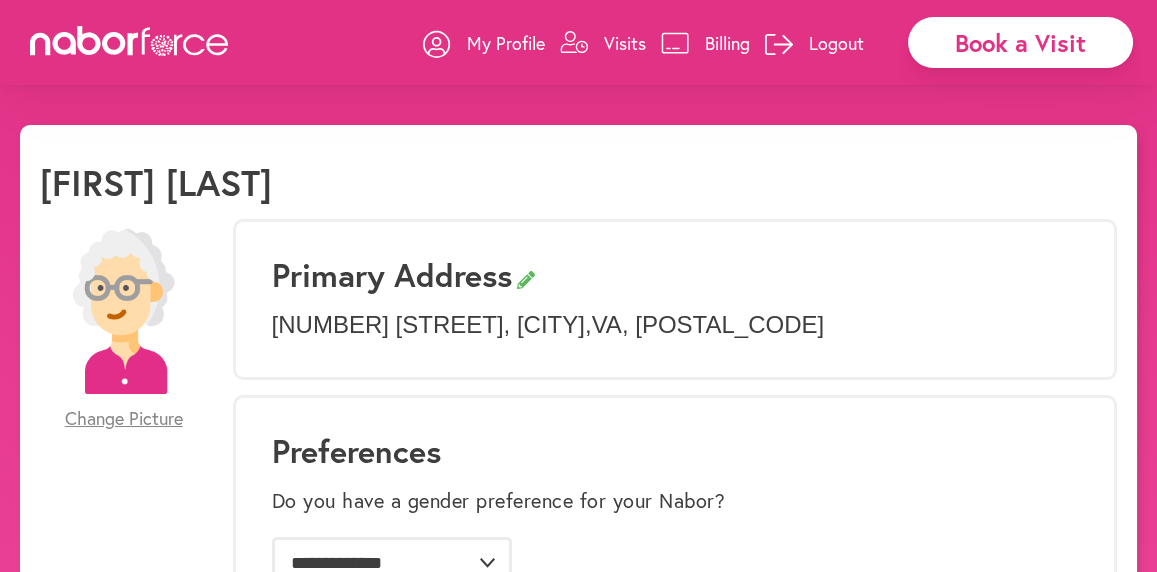 click on "[NUMBER] [STREET] ,   [CITY] ,  [STATE] ,   [POSTAL_CODE]" at bounding box center (675, 325) 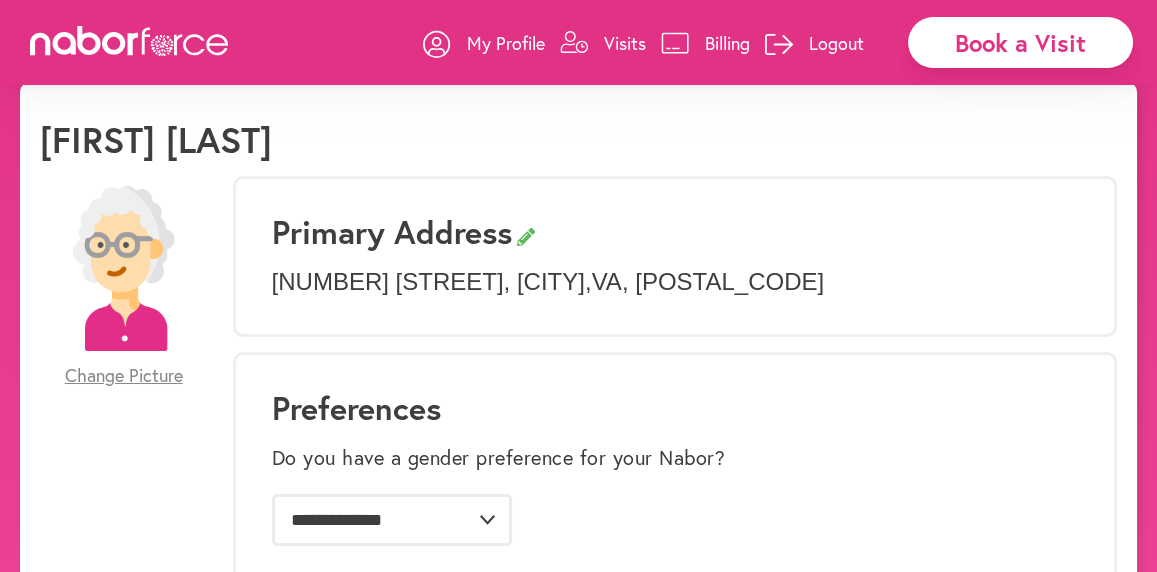 scroll, scrollTop: 0, scrollLeft: 0, axis: both 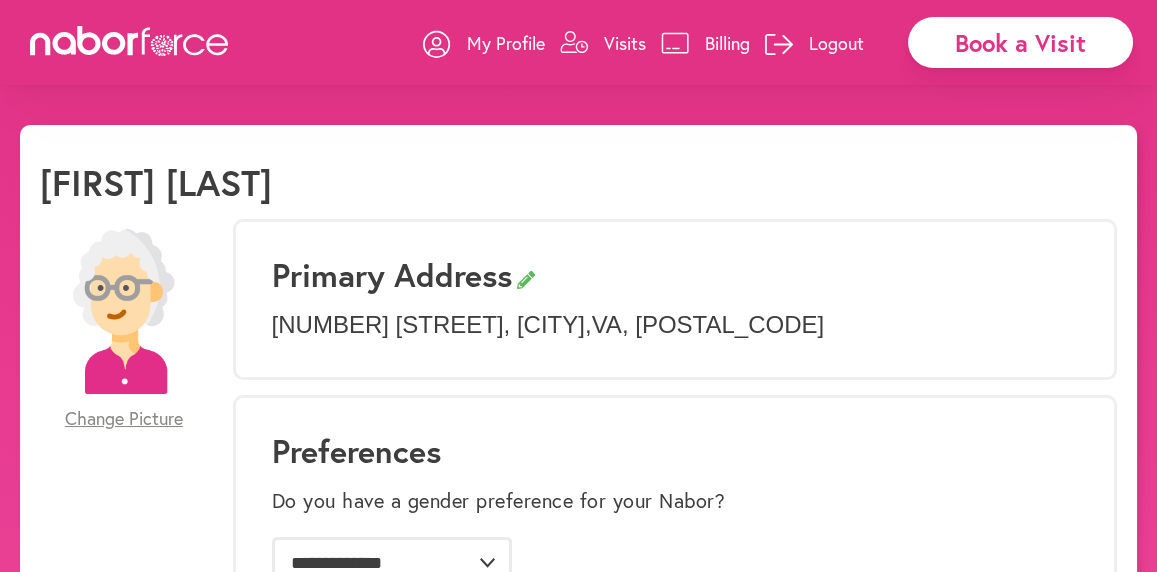 click on "[NUMBER] [STREET] ,   [CITY] ,  [STATE] ,   [POSTAL_CODE]" at bounding box center (675, 325) 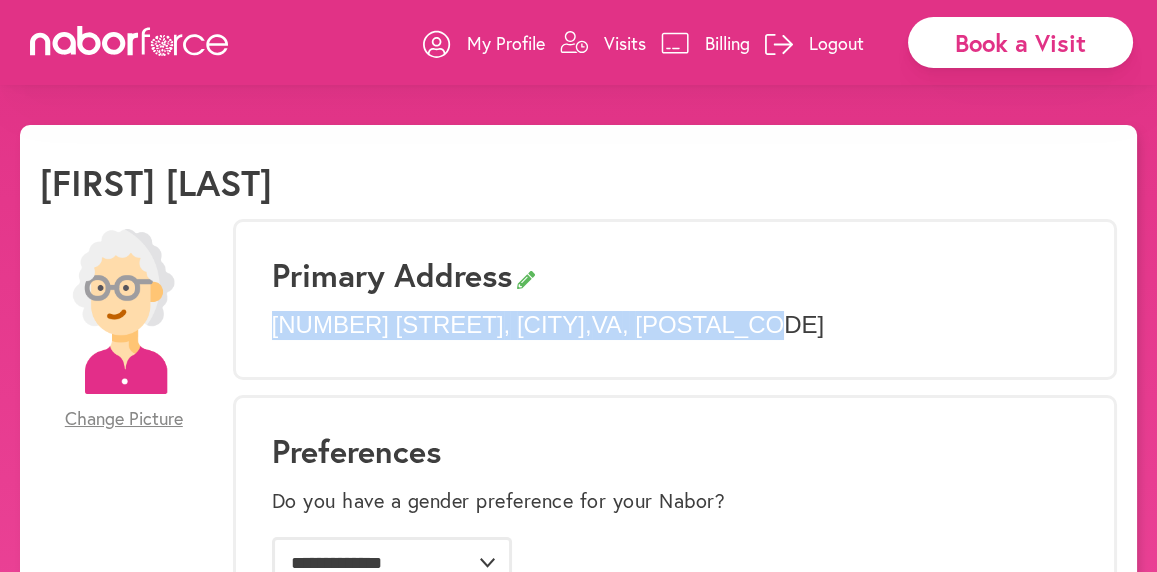 drag, startPoint x: 276, startPoint y: 322, endPoint x: 873, endPoint y: 297, distance: 597.5232 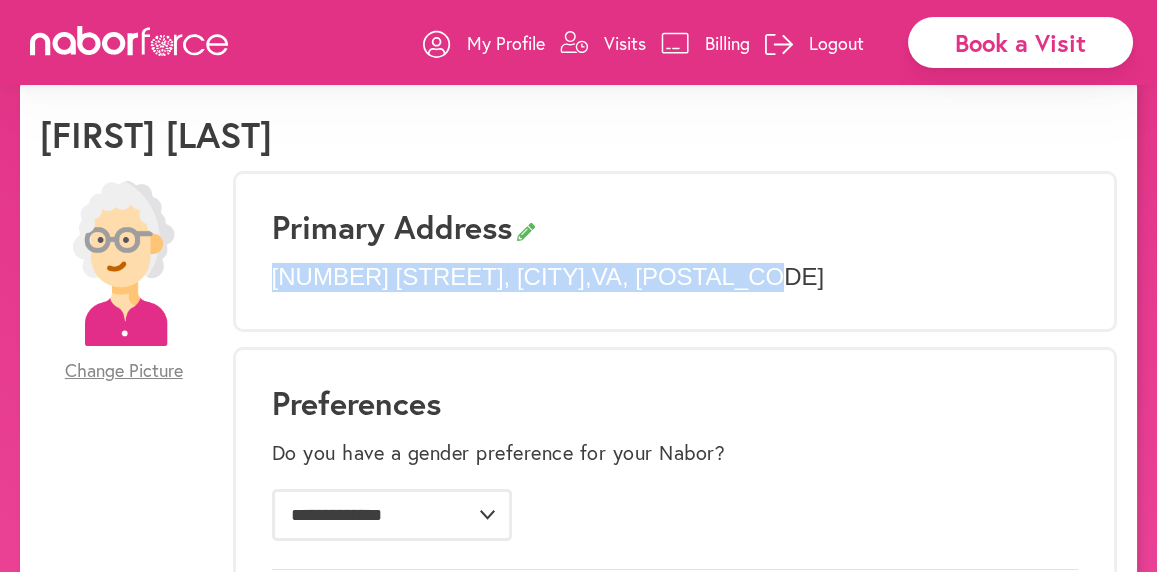 scroll, scrollTop: 0, scrollLeft: 0, axis: both 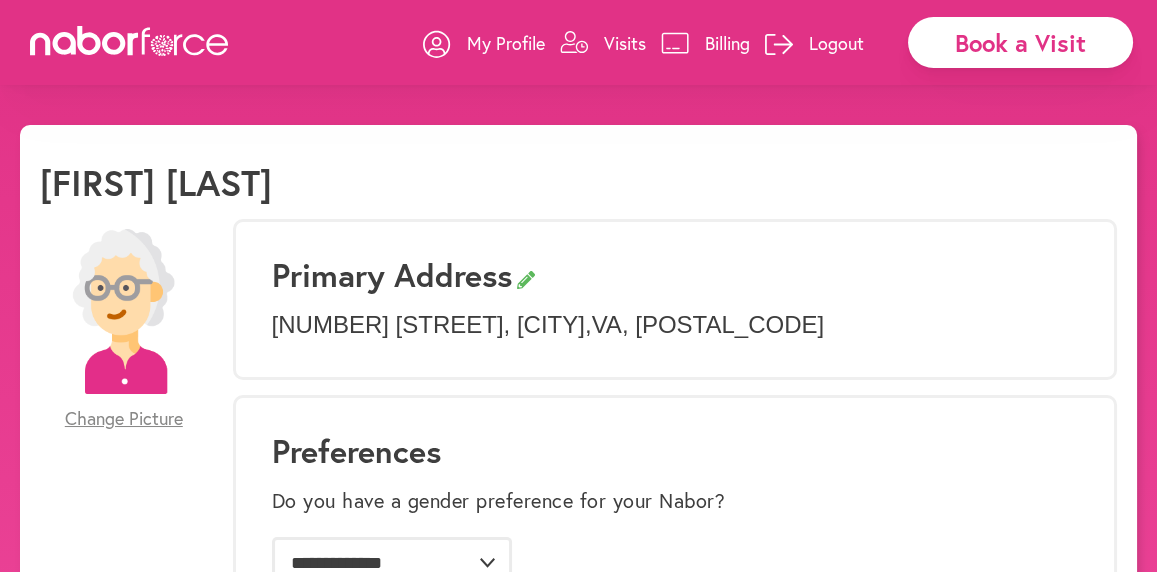 click 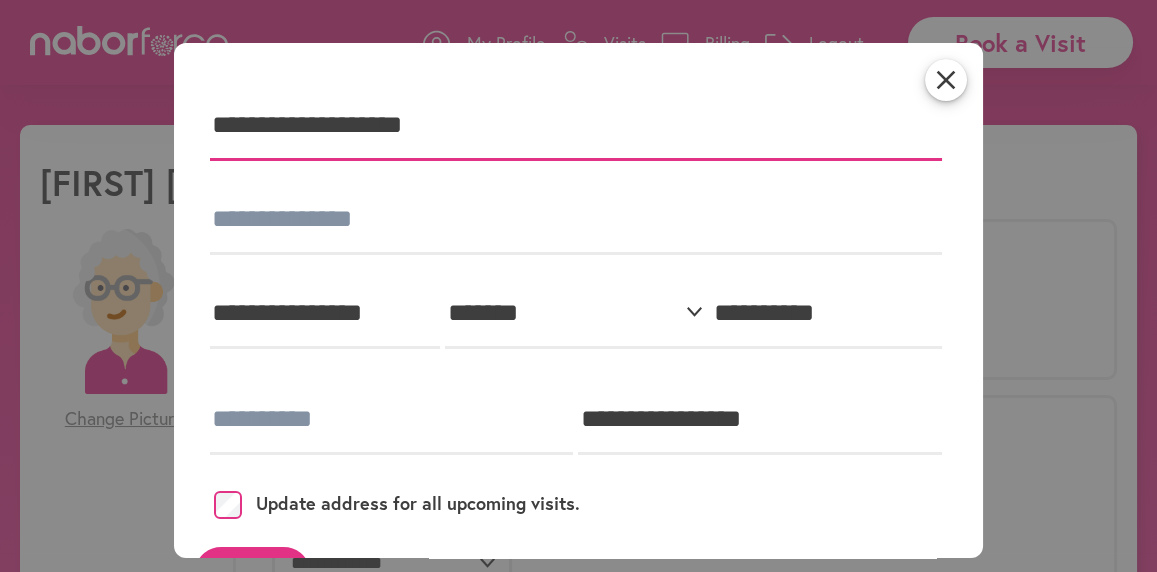 drag, startPoint x: 473, startPoint y: 119, endPoint x: 114, endPoint y: 118, distance: 359.0014 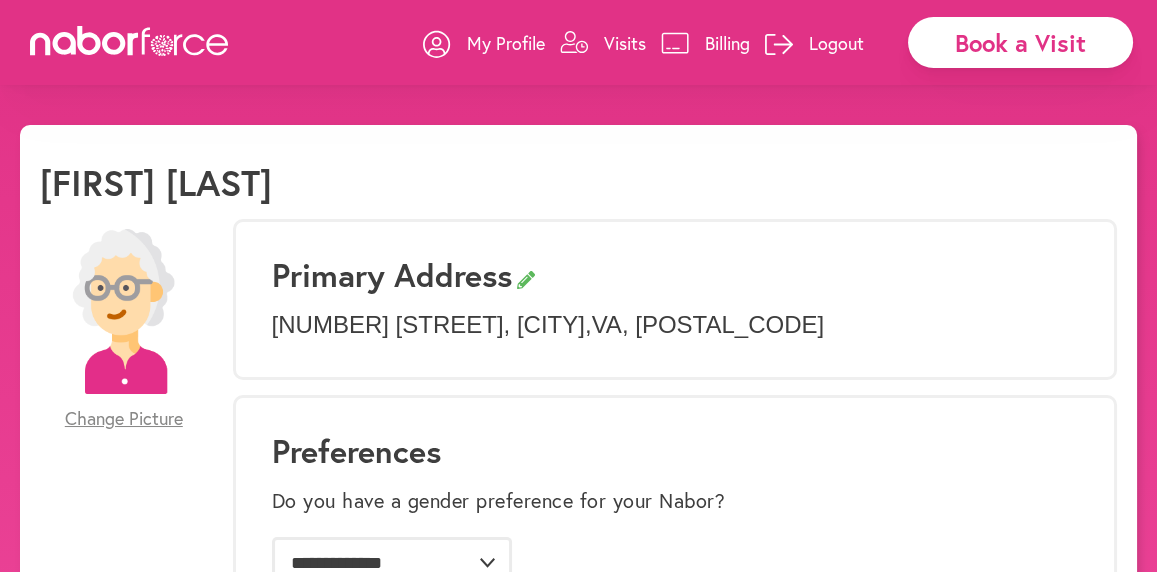 scroll, scrollTop: 17, scrollLeft: 0, axis: vertical 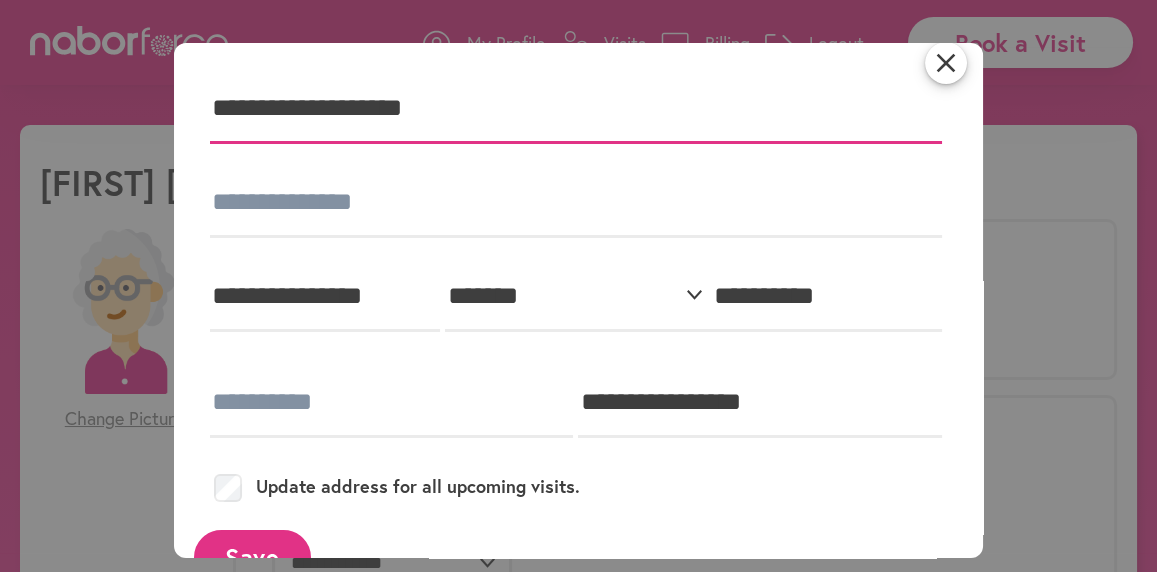 drag, startPoint x: 478, startPoint y: 104, endPoint x: 150, endPoint y: 93, distance: 328.1844 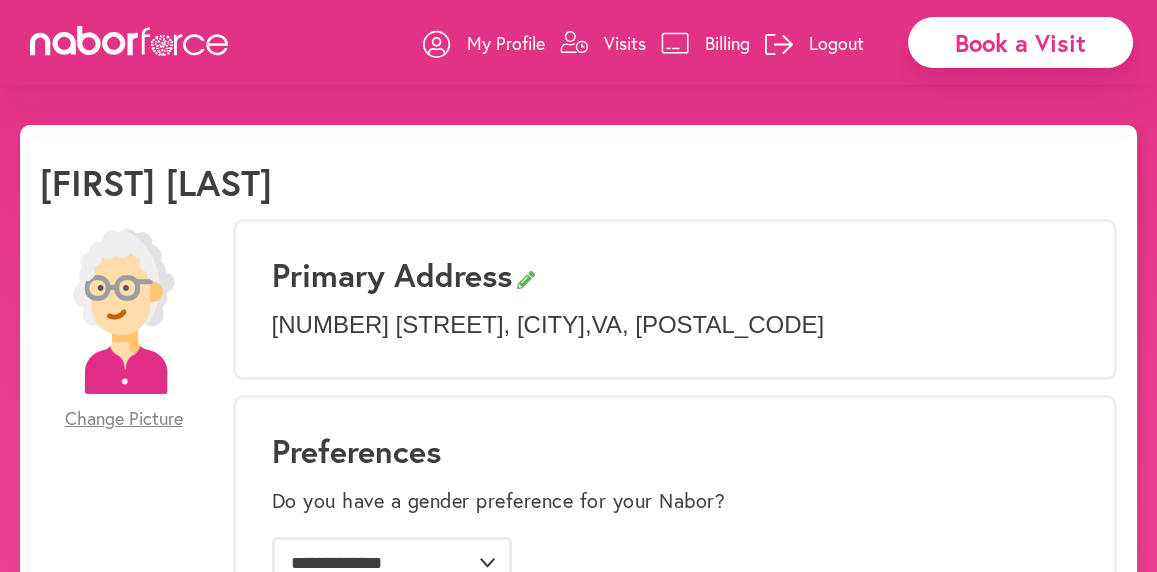 click on "Primary Address" at bounding box center [675, 275] 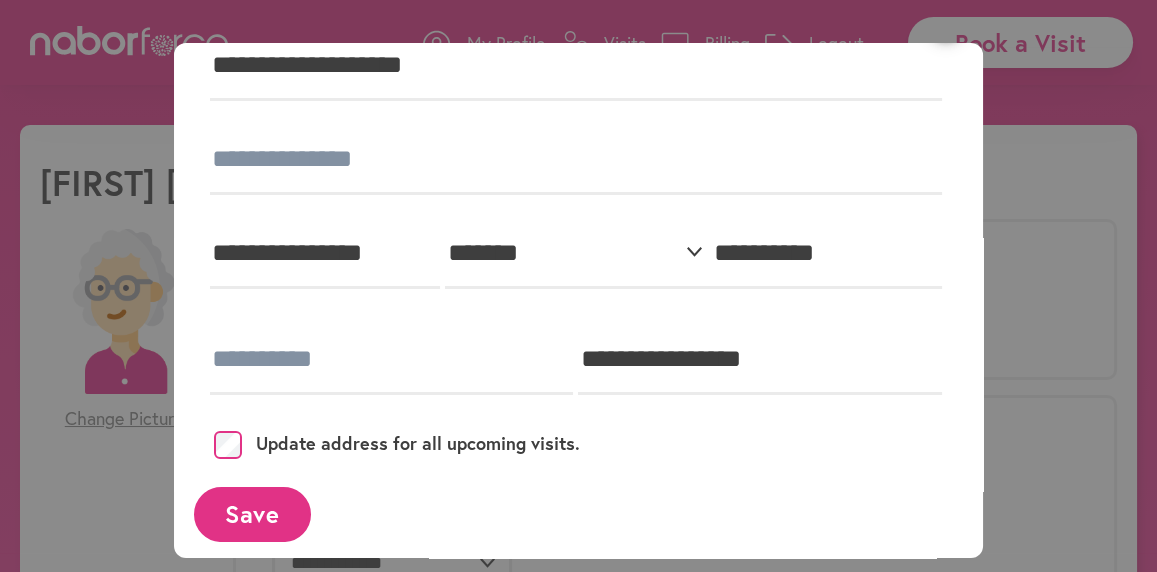 scroll, scrollTop: 0, scrollLeft: 0, axis: both 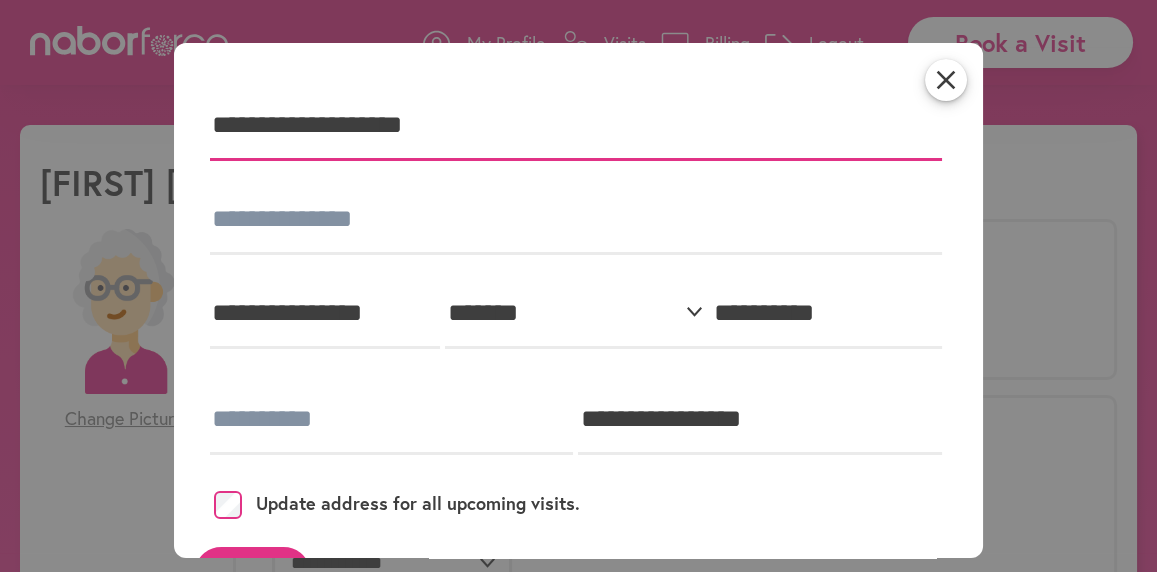 drag, startPoint x: 494, startPoint y: 119, endPoint x: 195, endPoint y: 109, distance: 299.16718 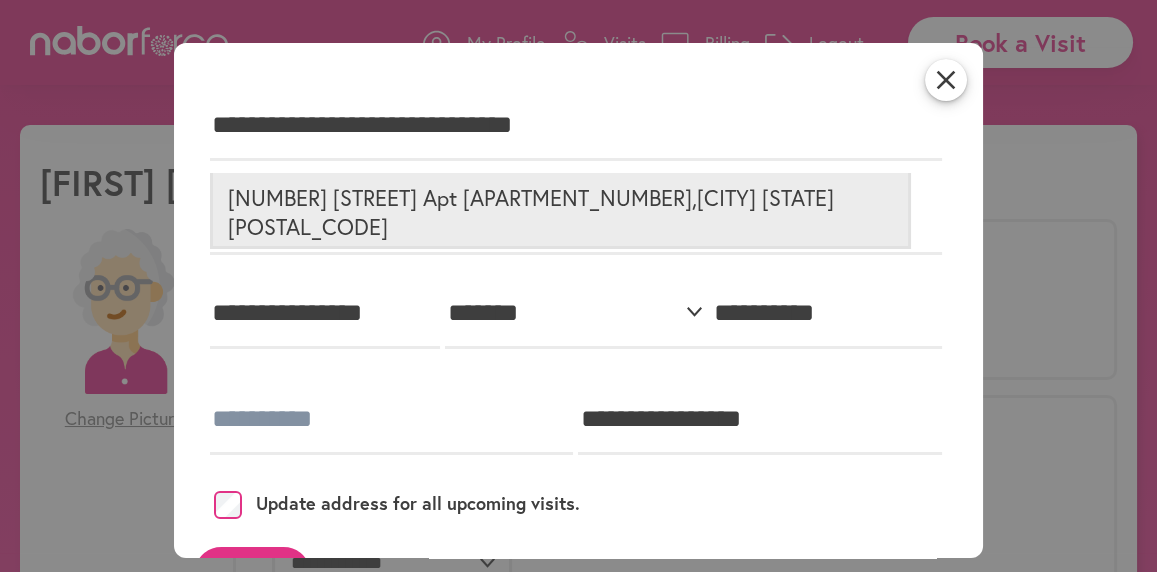 type on "**********" 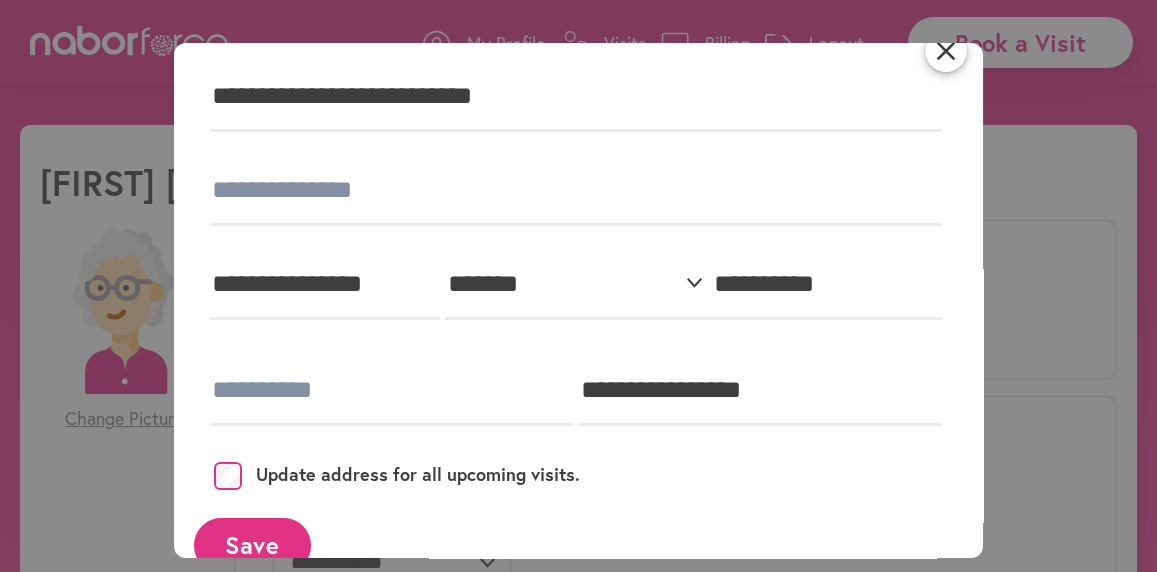 scroll, scrollTop: 0, scrollLeft: 0, axis: both 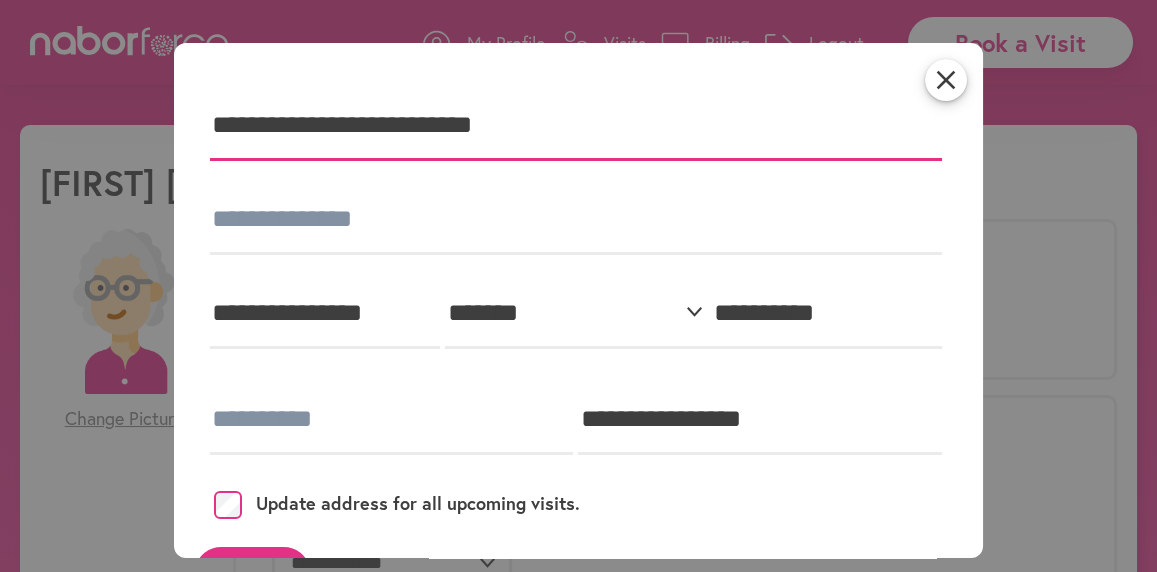 click on "**********" at bounding box center (576, 126) 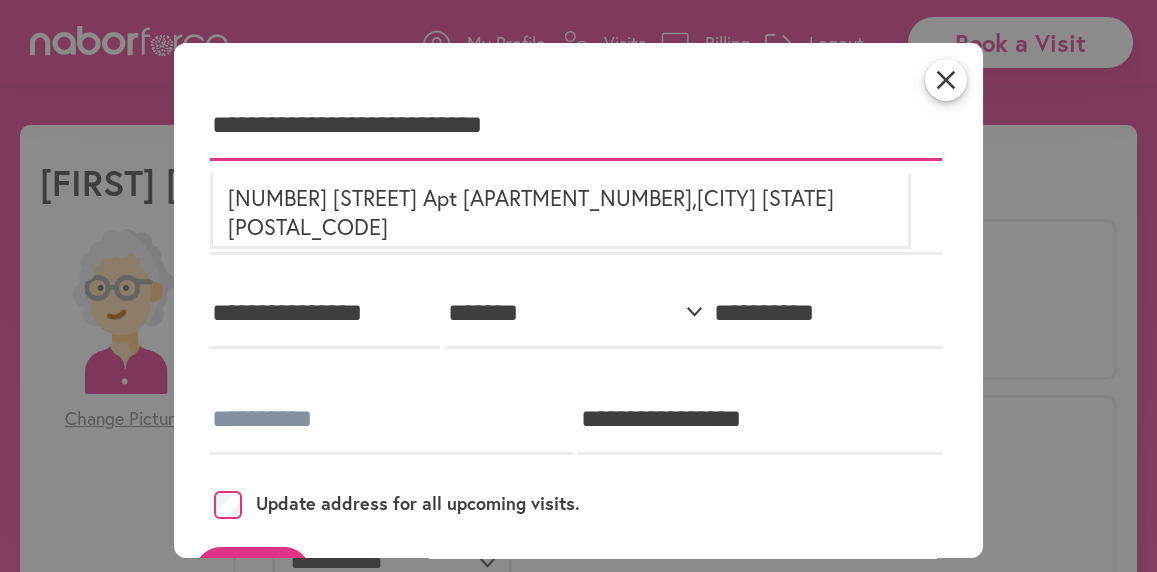 type on "**********" 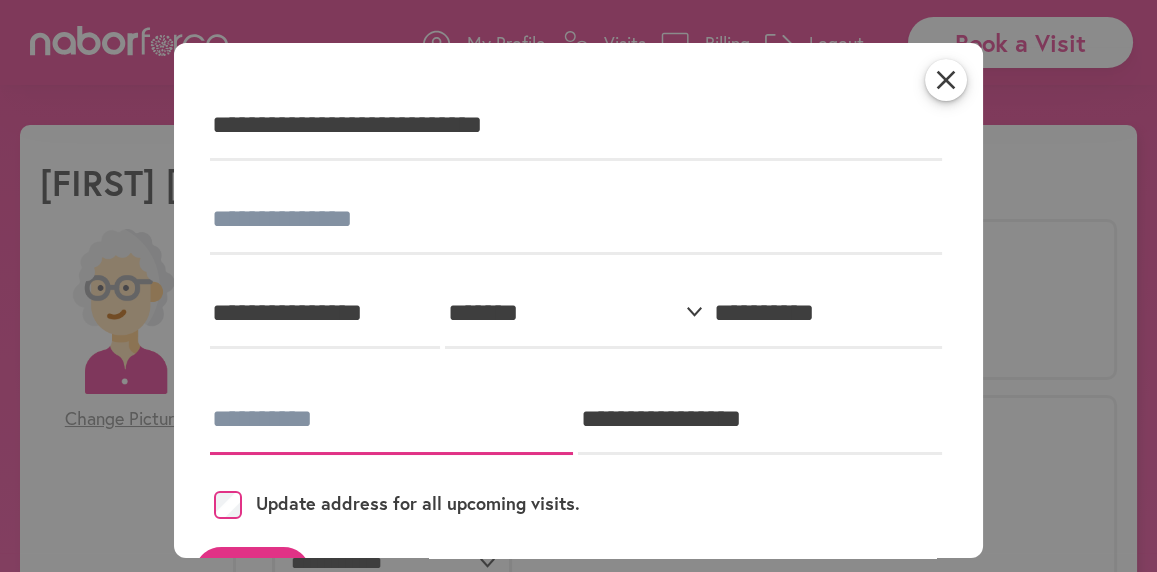 click at bounding box center [392, 420] 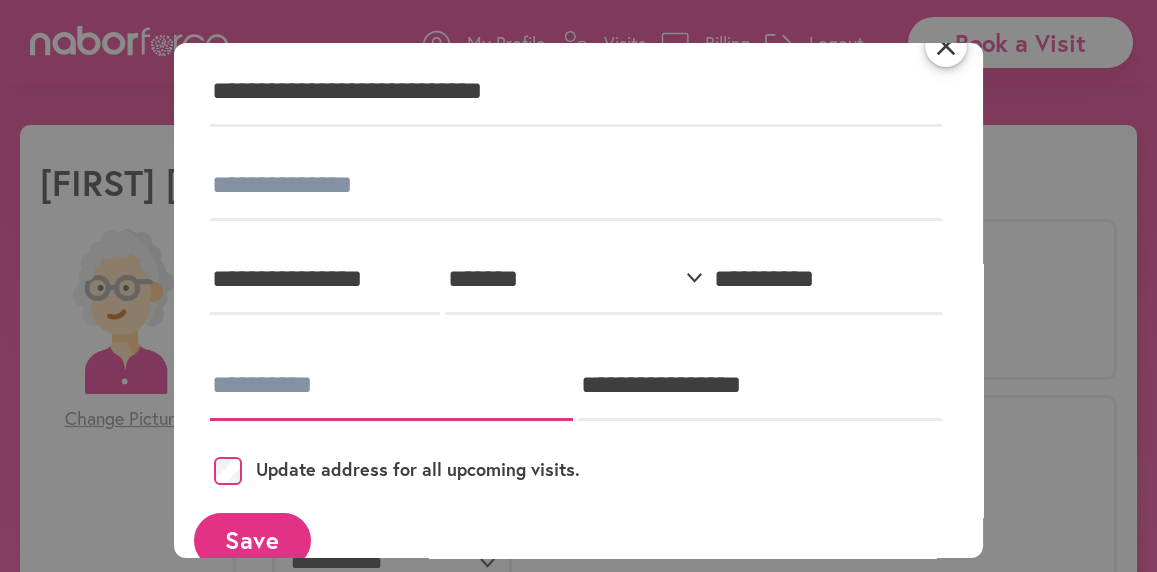 scroll, scrollTop: 60, scrollLeft: 0, axis: vertical 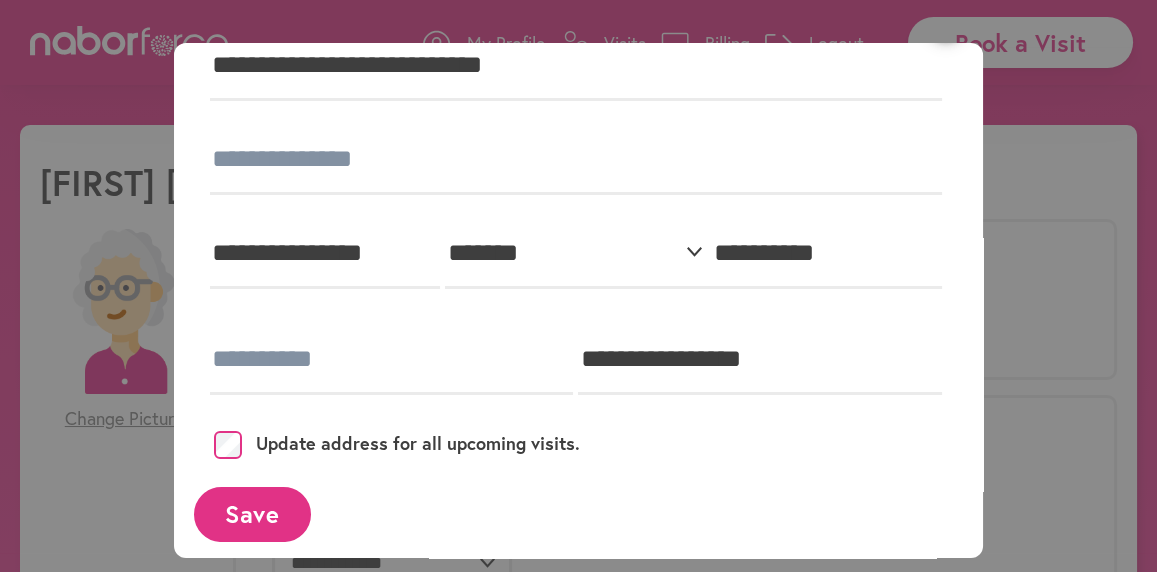 click on "Save" at bounding box center [252, 514] 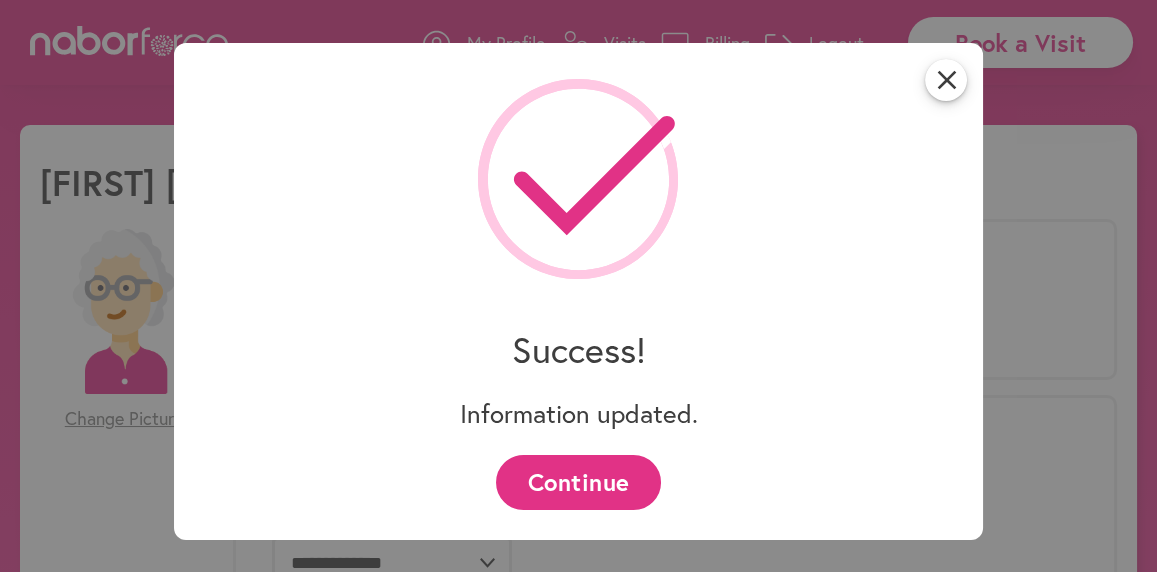 scroll, scrollTop: 0, scrollLeft: 0, axis: both 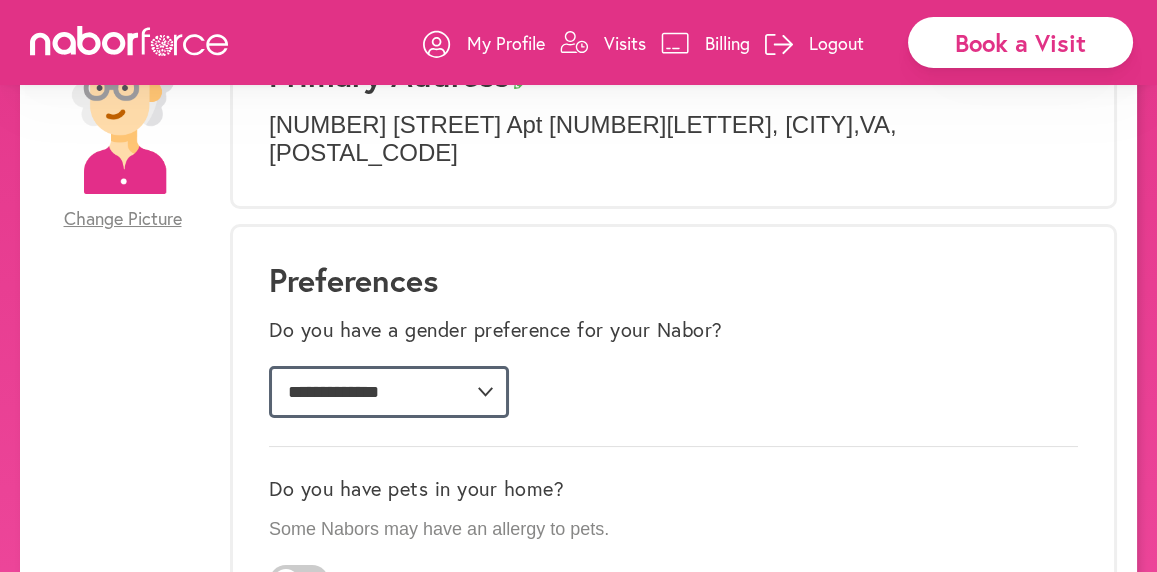 click on "**********" at bounding box center (389, 392) 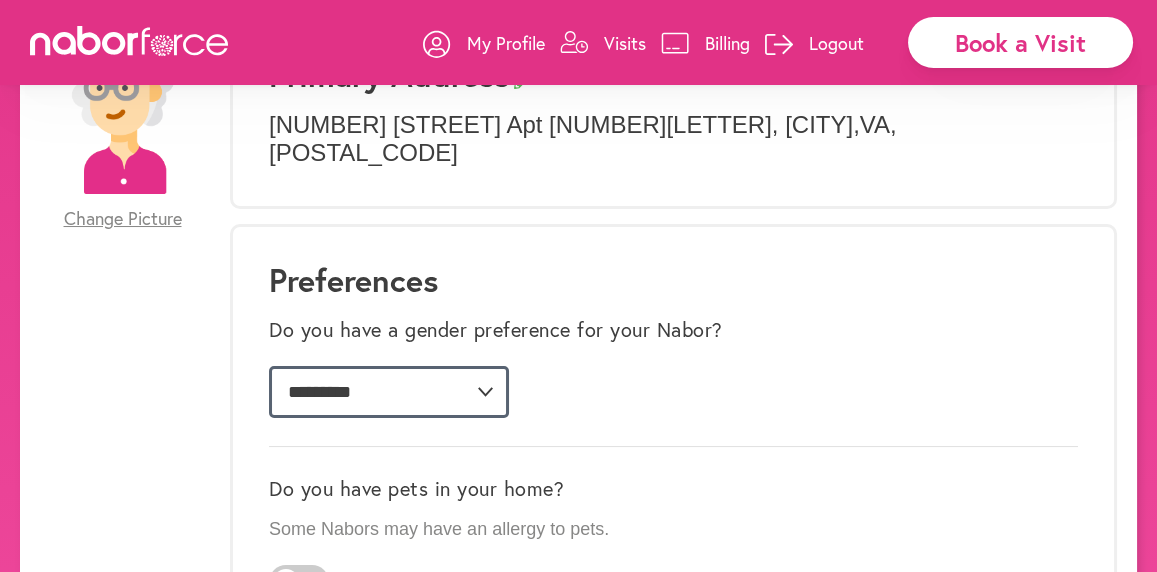 click on "**********" at bounding box center (389, 392) 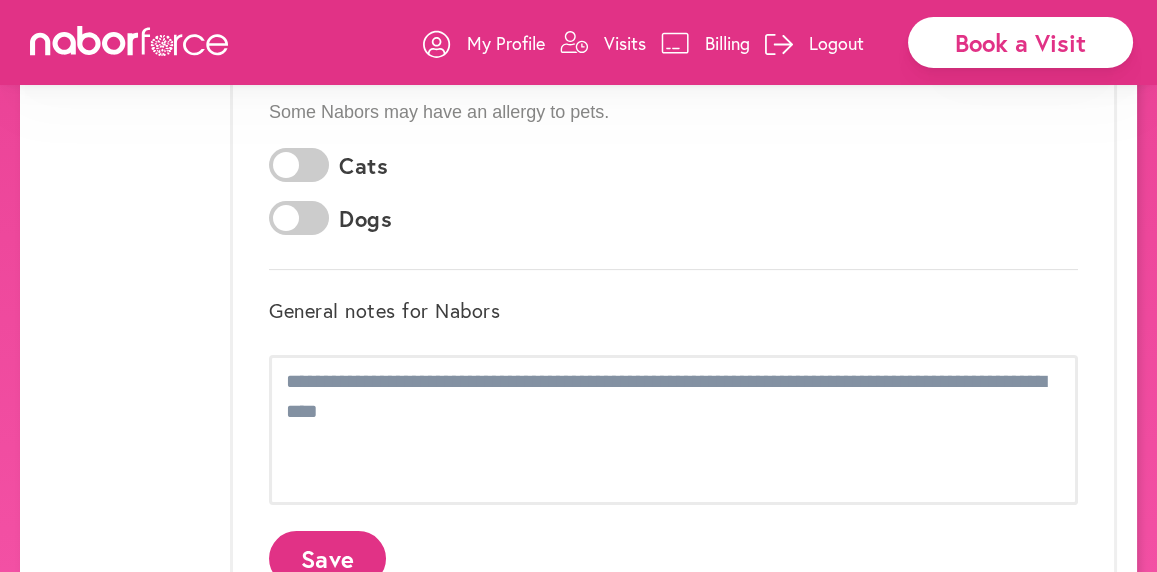 scroll, scrollTop: 700, scrollLeft: 0, axis: vertical 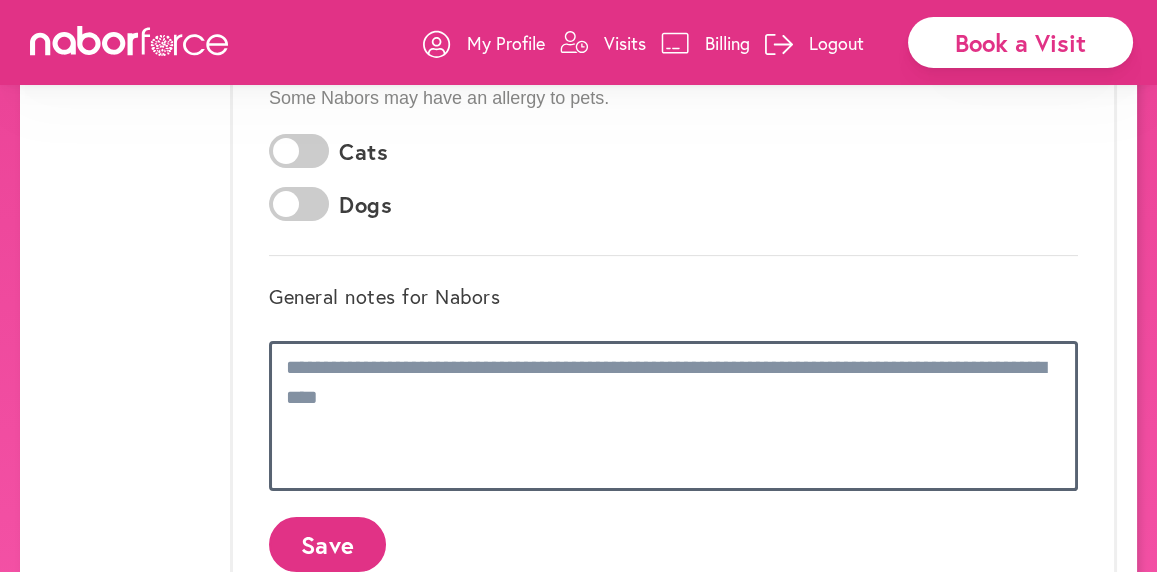 drag, startPoint x: 286, startPoint y: 341, endPoint x: 353, endPoint y: 364, distance: 70.837845 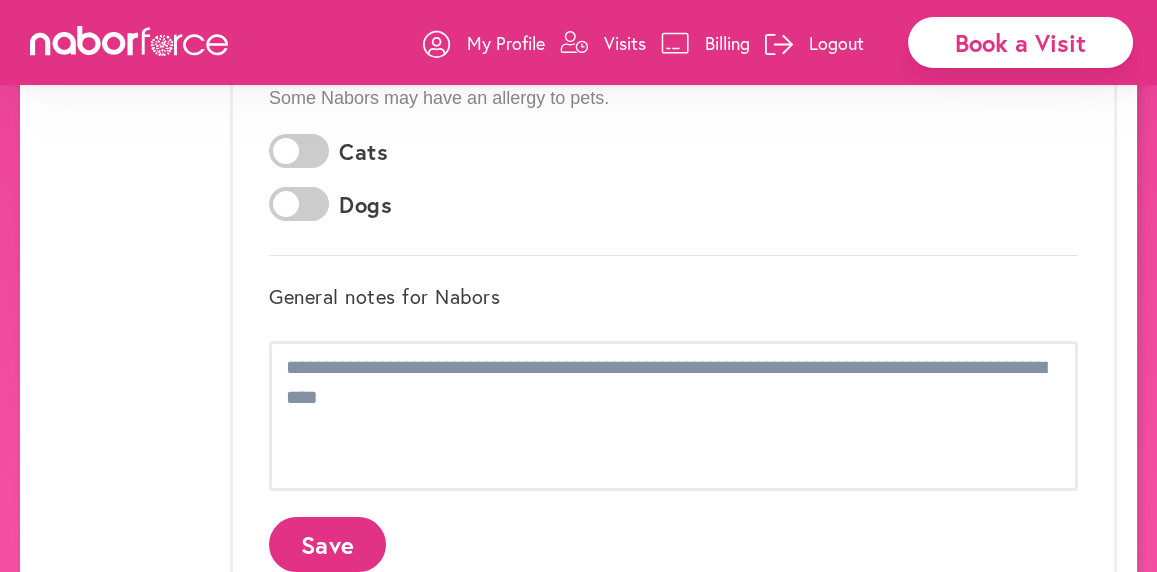 click on "Save" 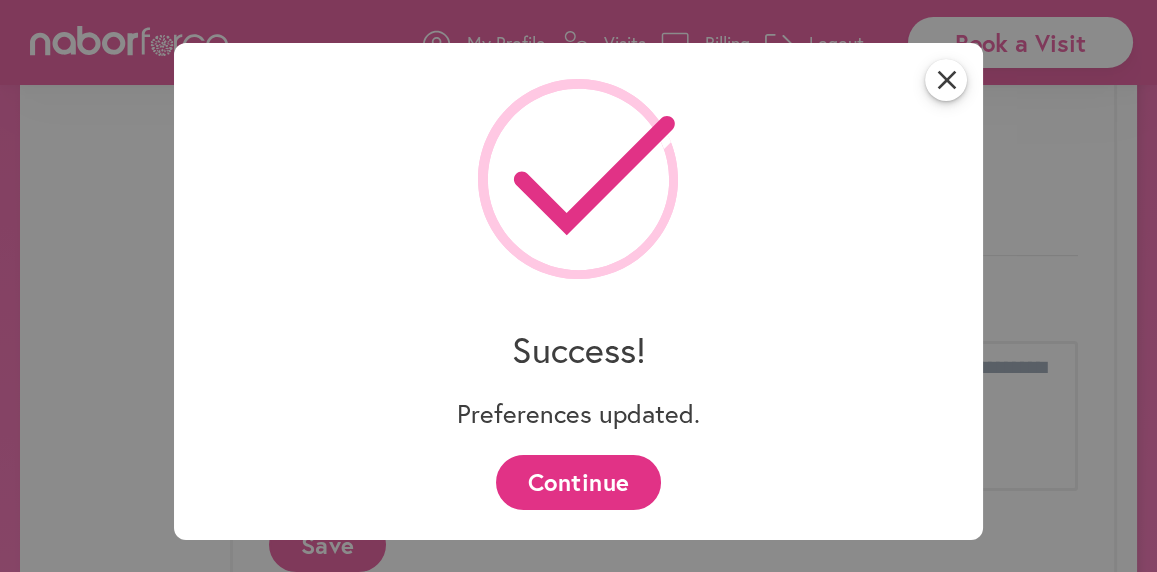 scroll, scrollTop: 0, scrollLeft: 0, axis: both 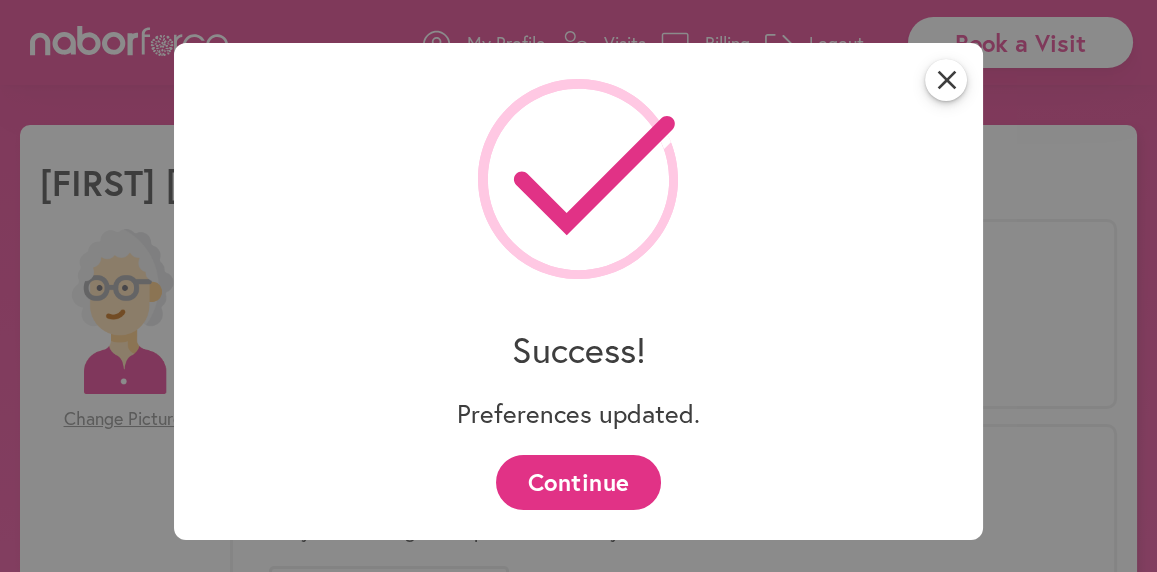 click on "Continue" at bounding box center (578, 482) 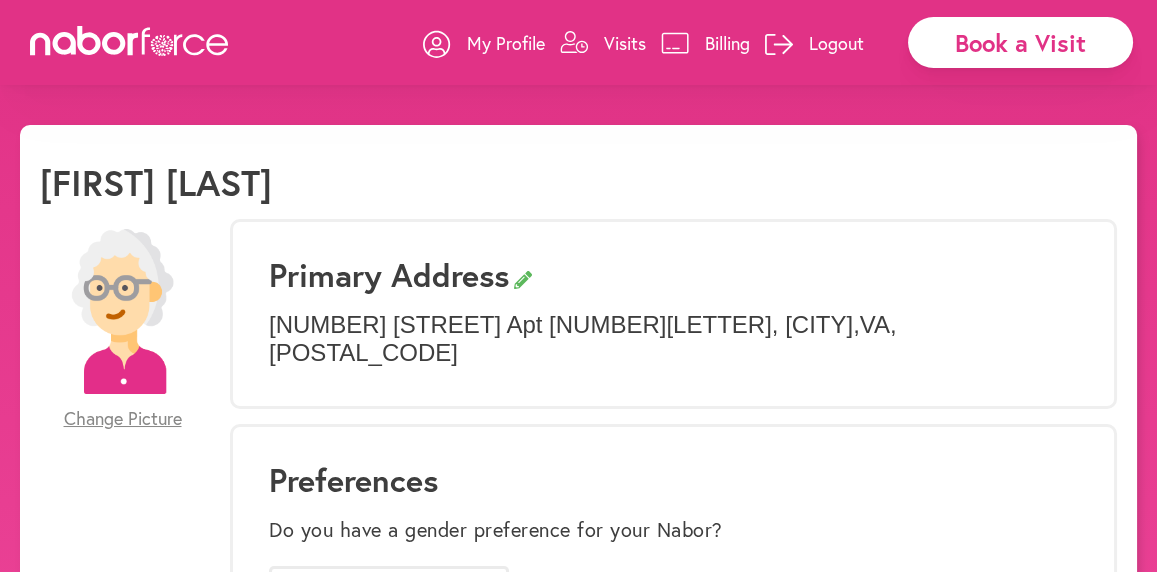 click on "Book a Visit" at bounding box center (1020, 42) 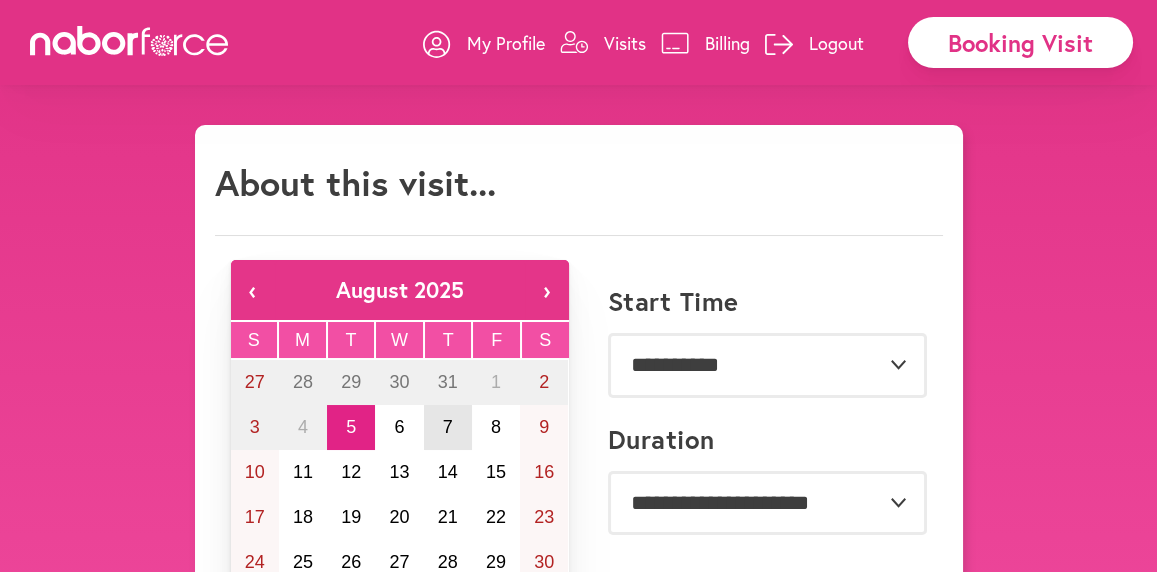 click on "7" at bounding box center [448, 427] 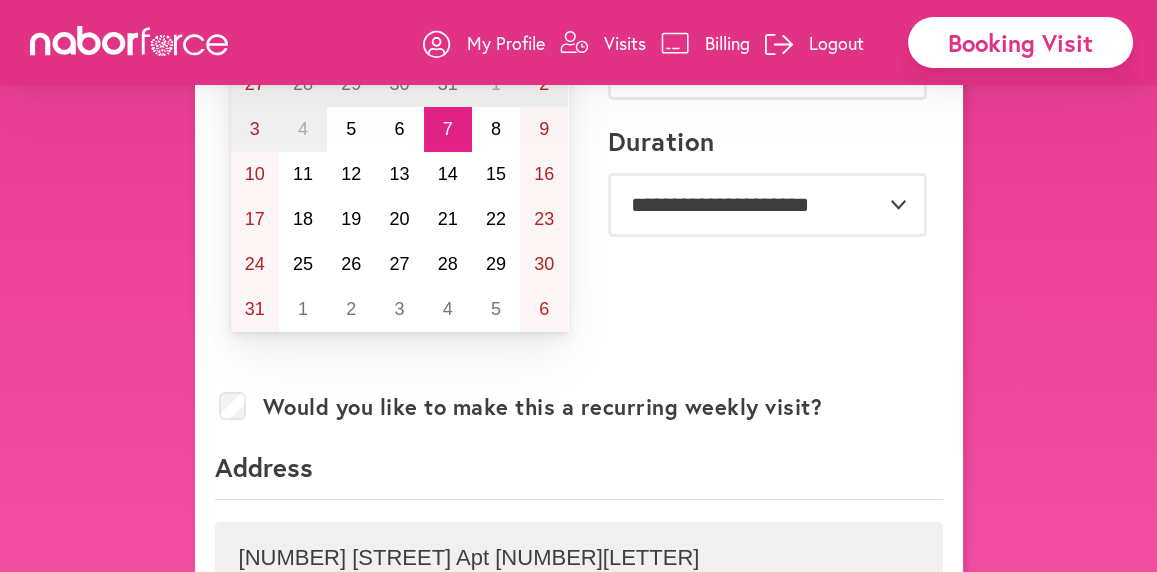scroll, scrollTop: 200, scrollLeft: 0, axis: vertical 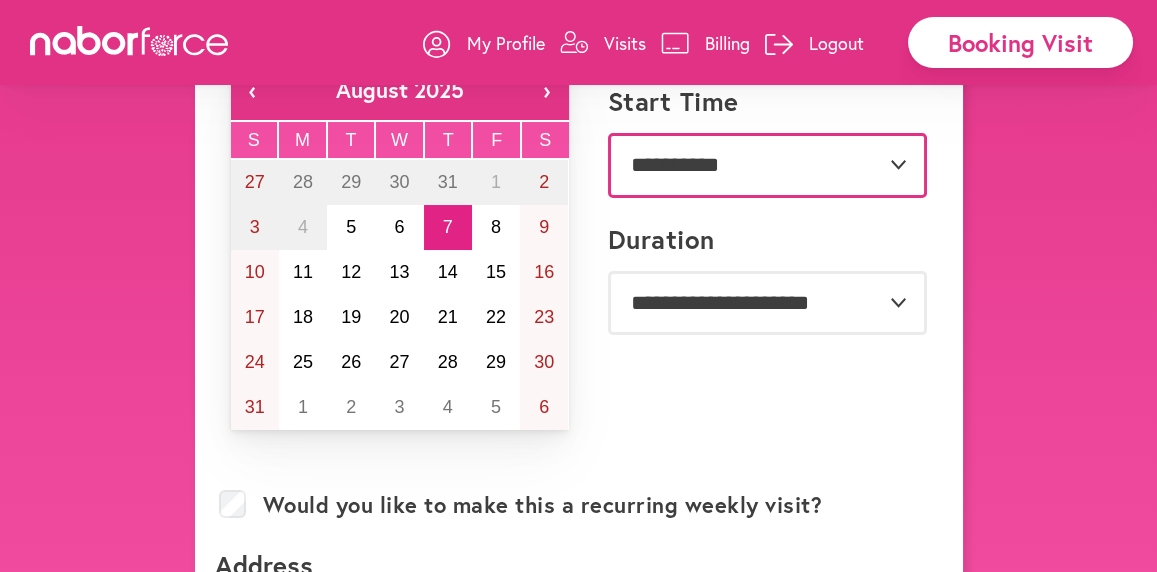 click on "**********" at bounding box center (767, 165) 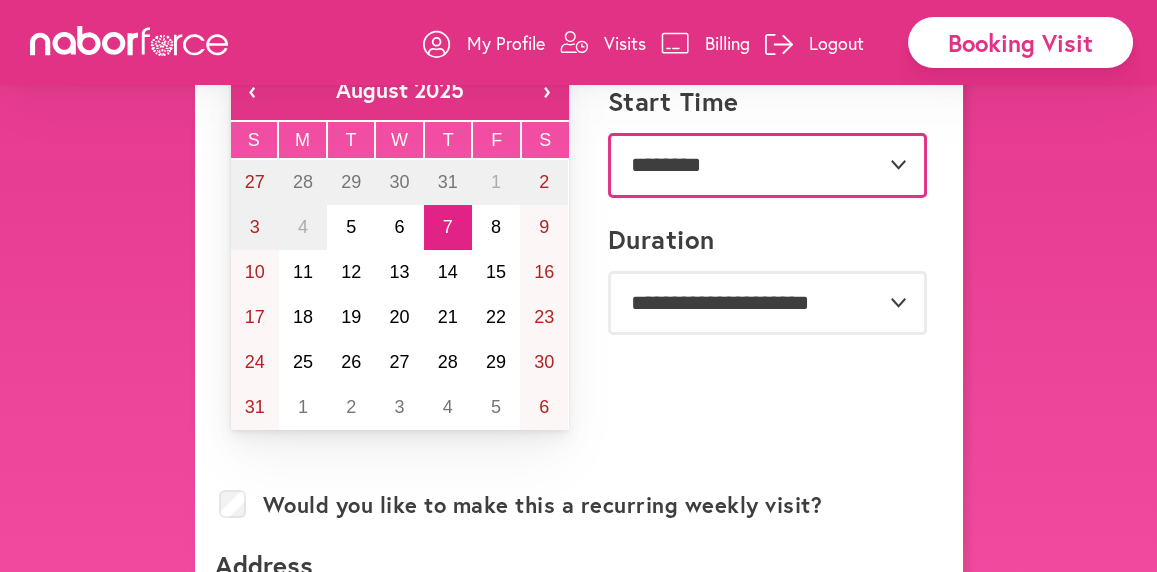click on "**********" at bounding box center (767, 165) 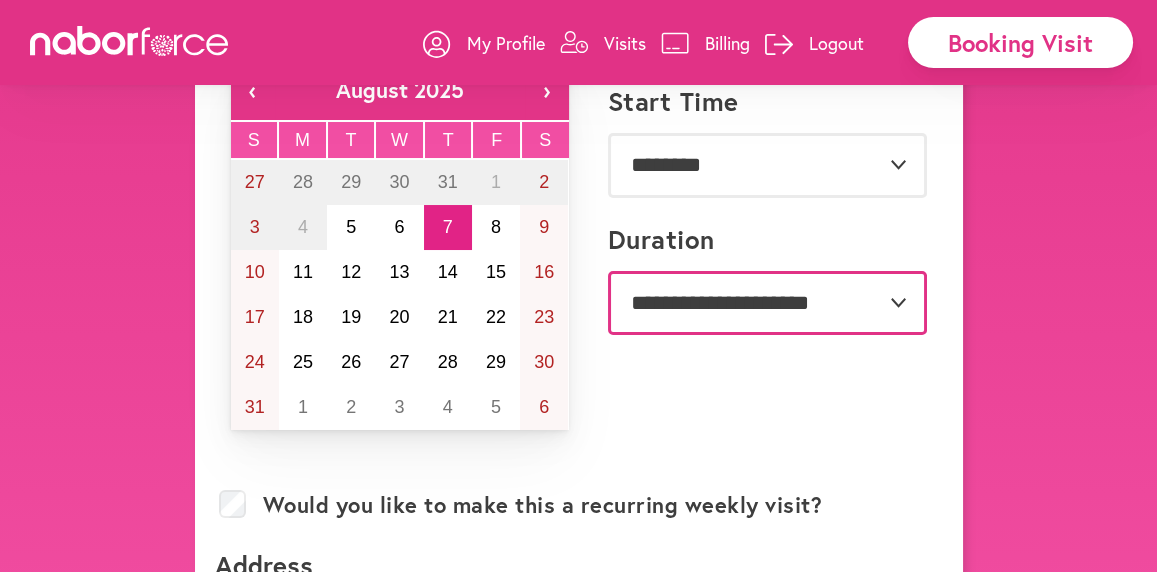 click on "**********" at bounding box center [767, 303] 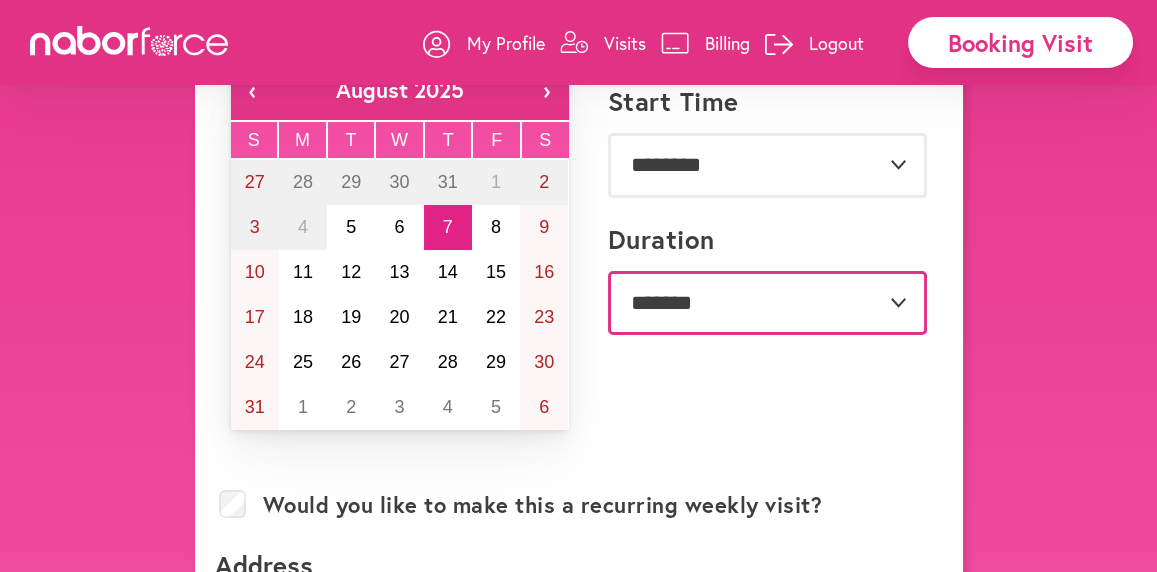 click on "**********" at bounding box center (767, 303) 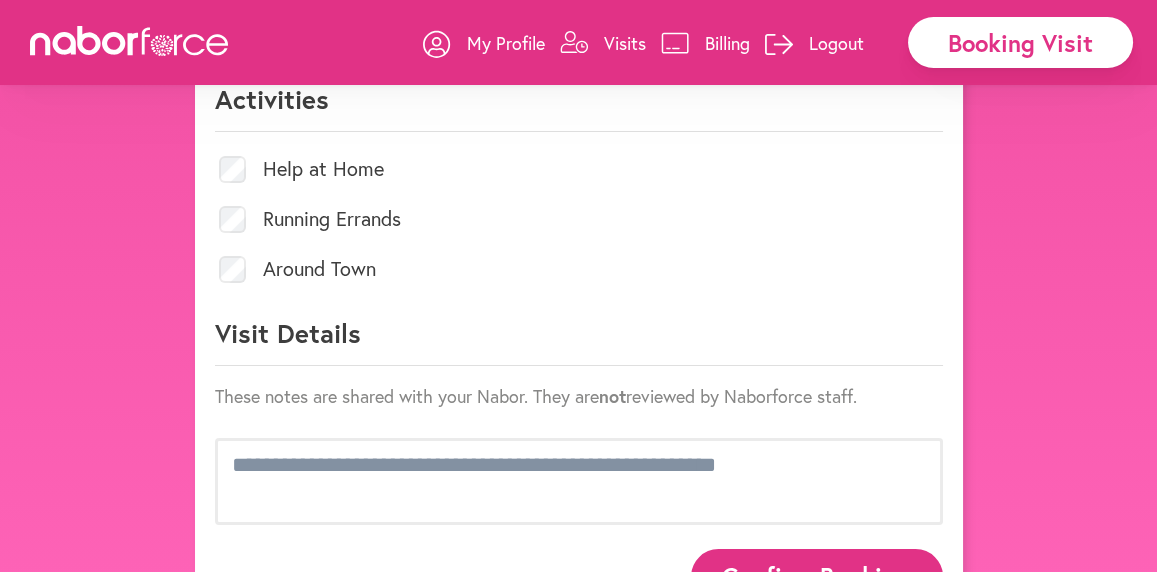 scroll, scrollTop: 1000, scrollLeft: 0, axis: vertical 